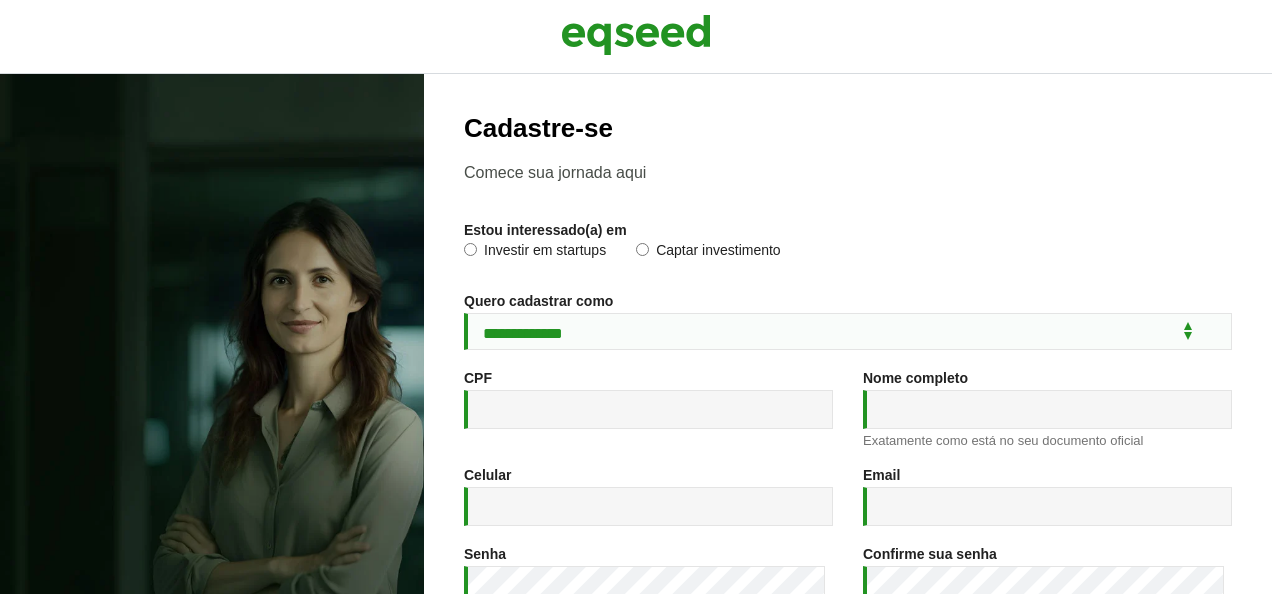 scroll, scrollTop: 0, scrollLeft: 0, axis: both 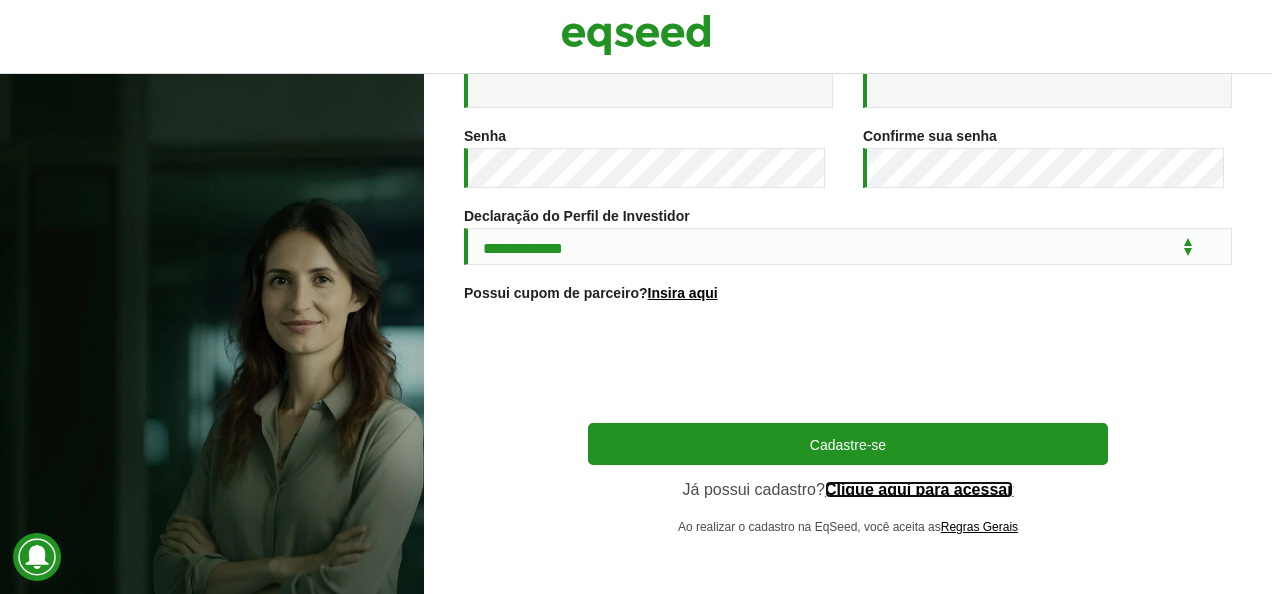 click on "Clique aqui para acessar" at bounding box center [919, 490] 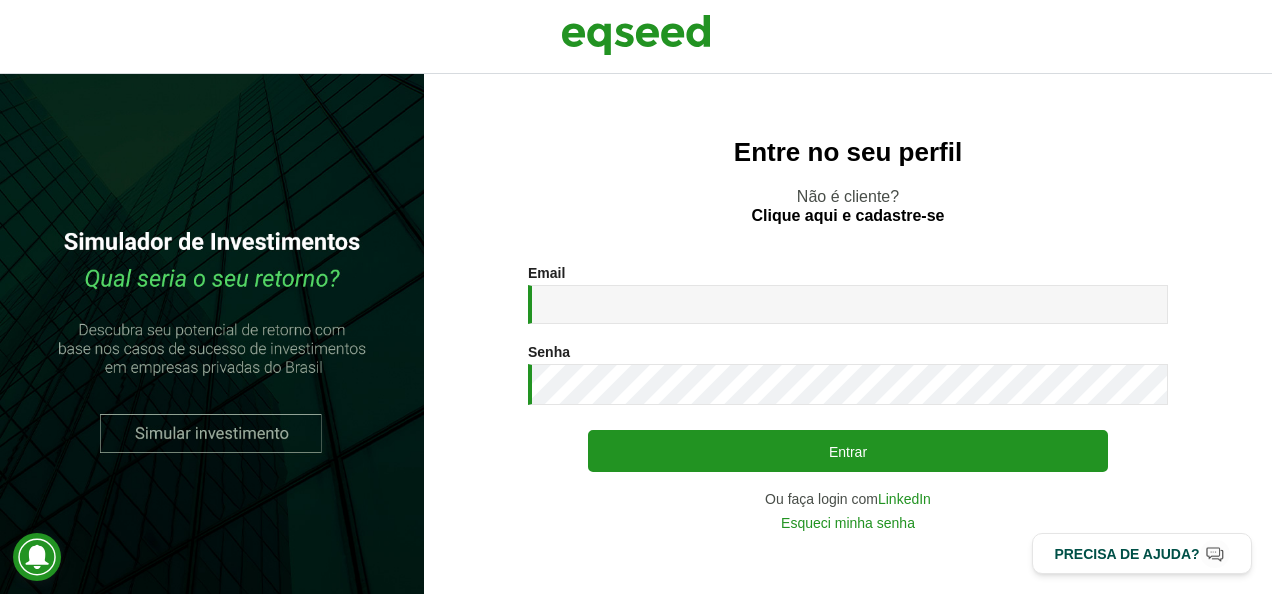 scroll, scrollTop: 0, scrollLeft: 0, axis: both 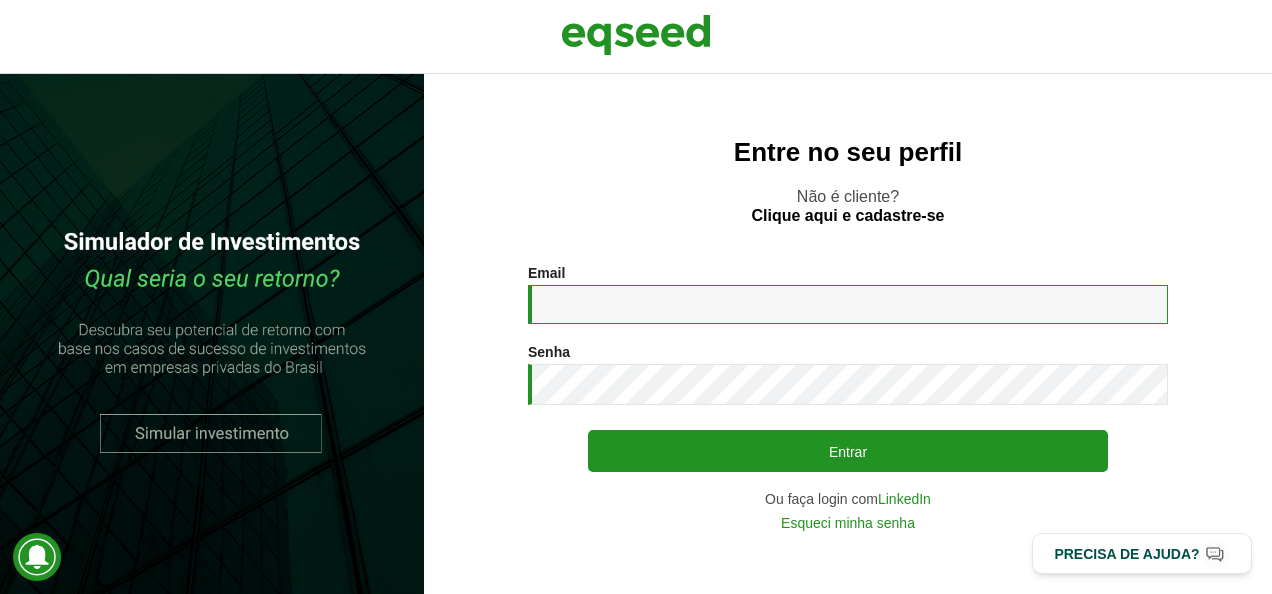 click on "Email  *" at bounding box center [848, 304] 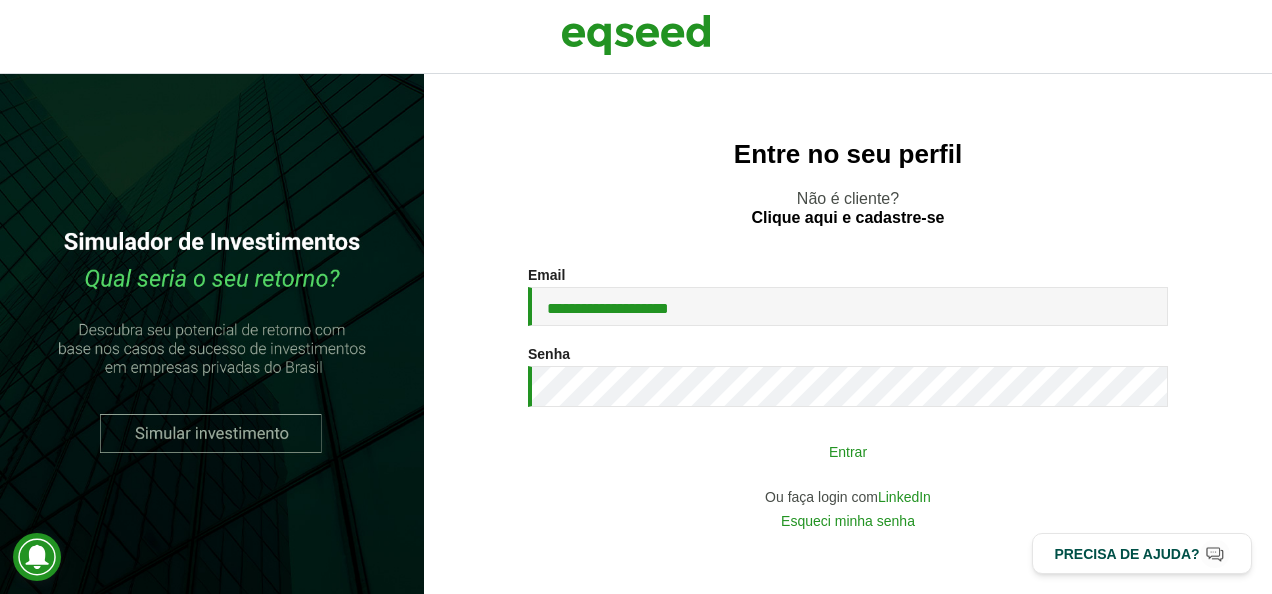 click on "Entrar" at bounding box center (848, 451) 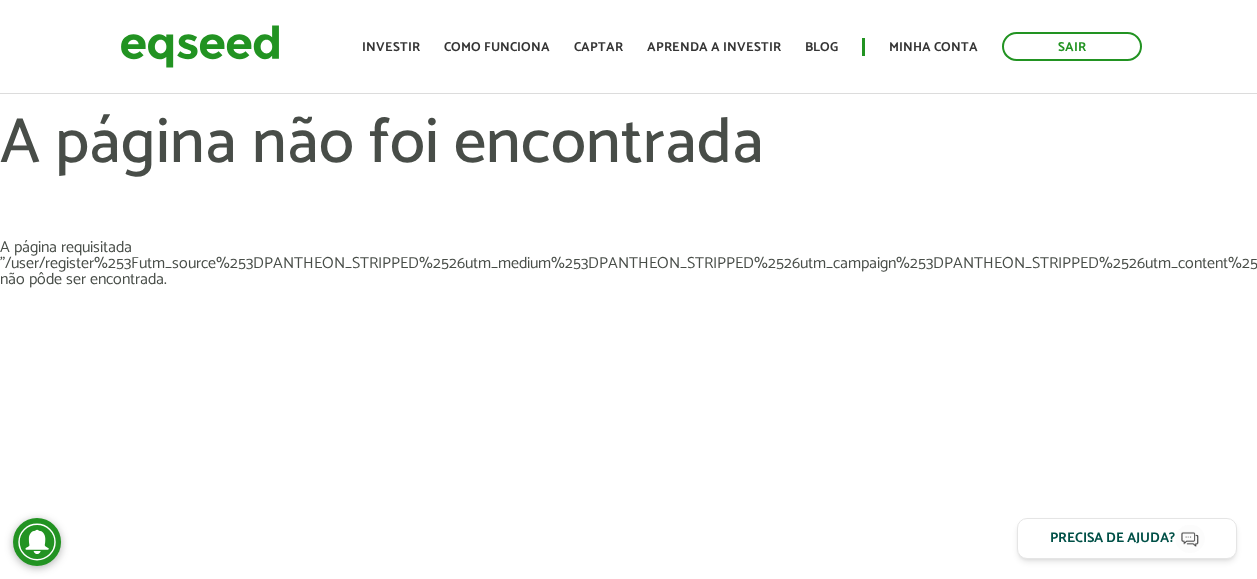 scroll, scrollTop: 0, scrollLeft: 0, axis: both 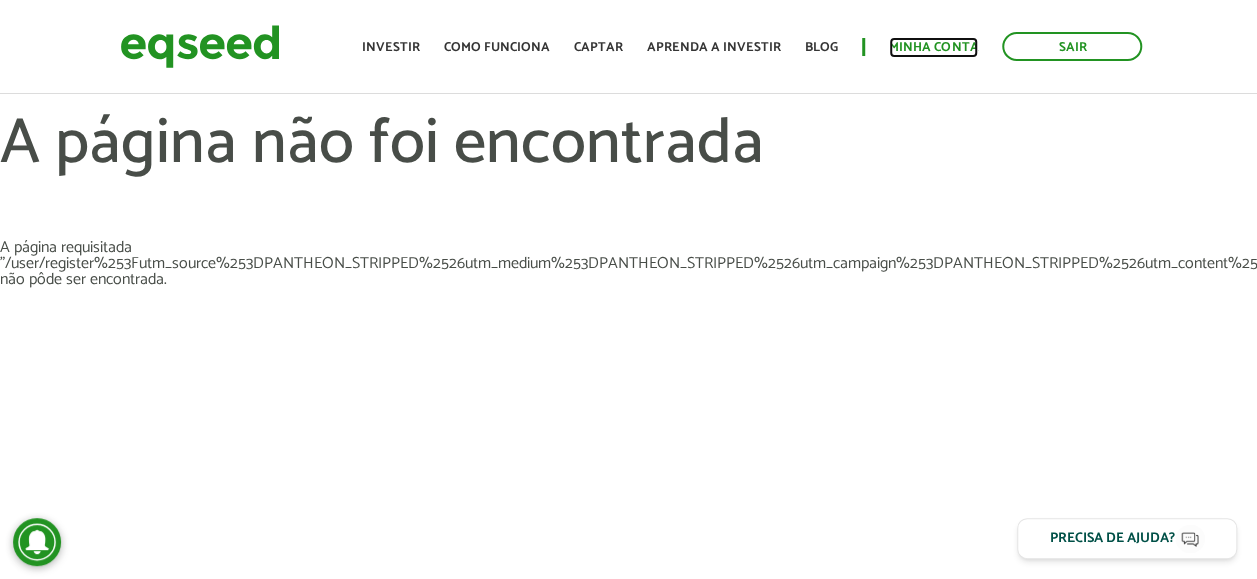 click on "Minha conta" at bounding box center (933, 47) 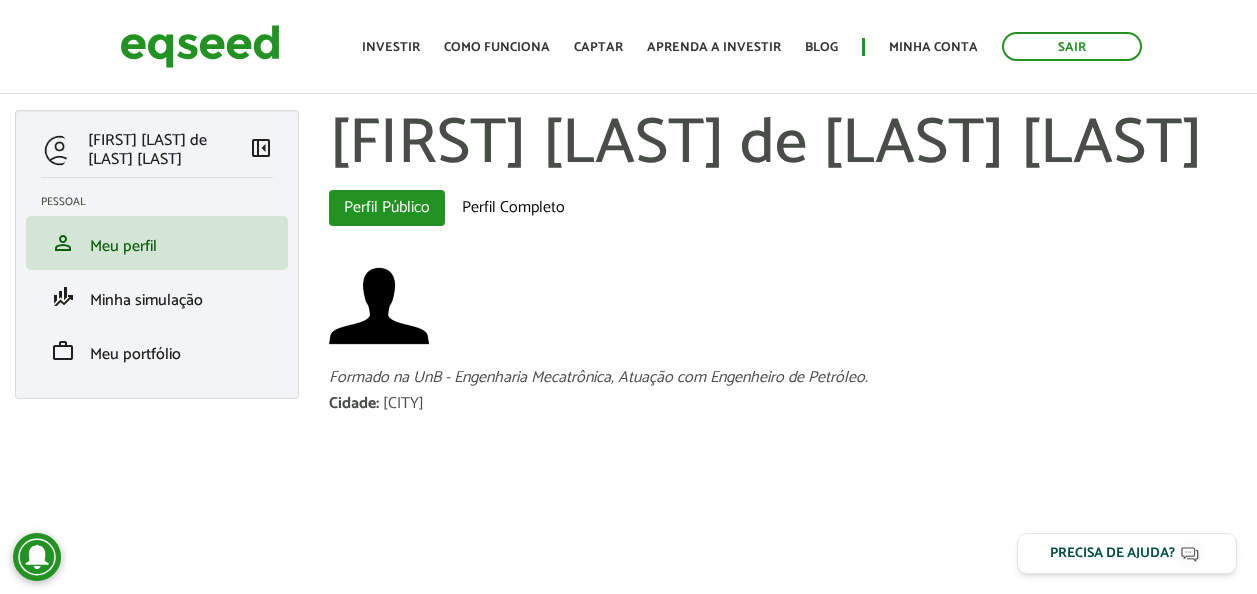 scroll, scrollTop: 0, scrollLeft: 0, axis: both 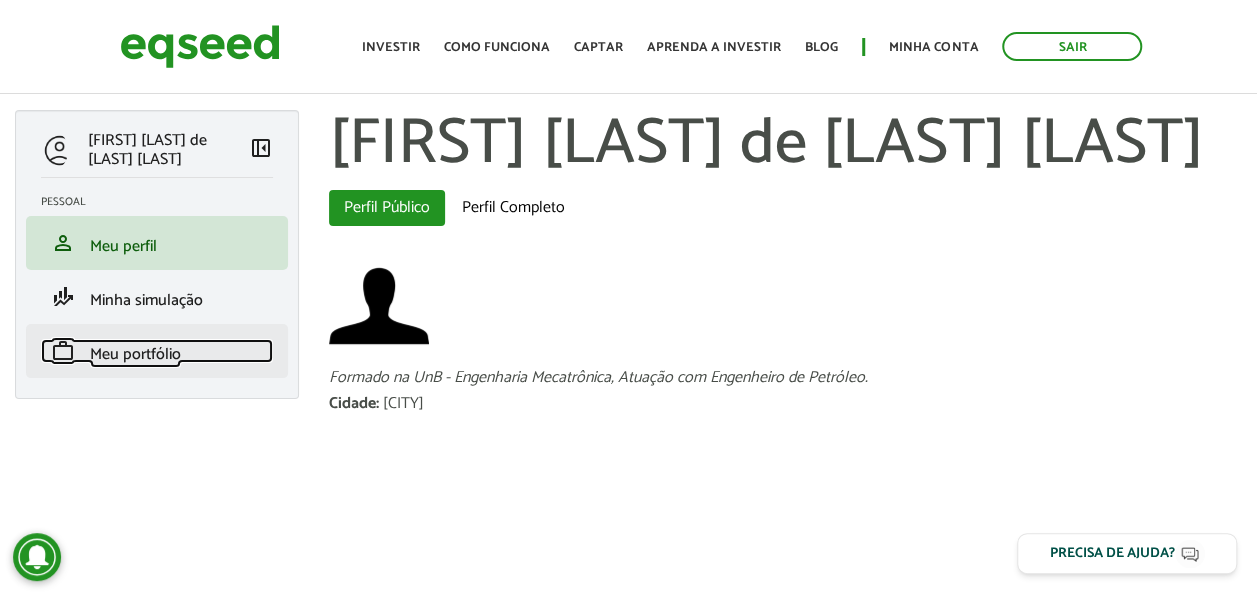 click on "Meu portfólio" at bounding box center [135, 354] 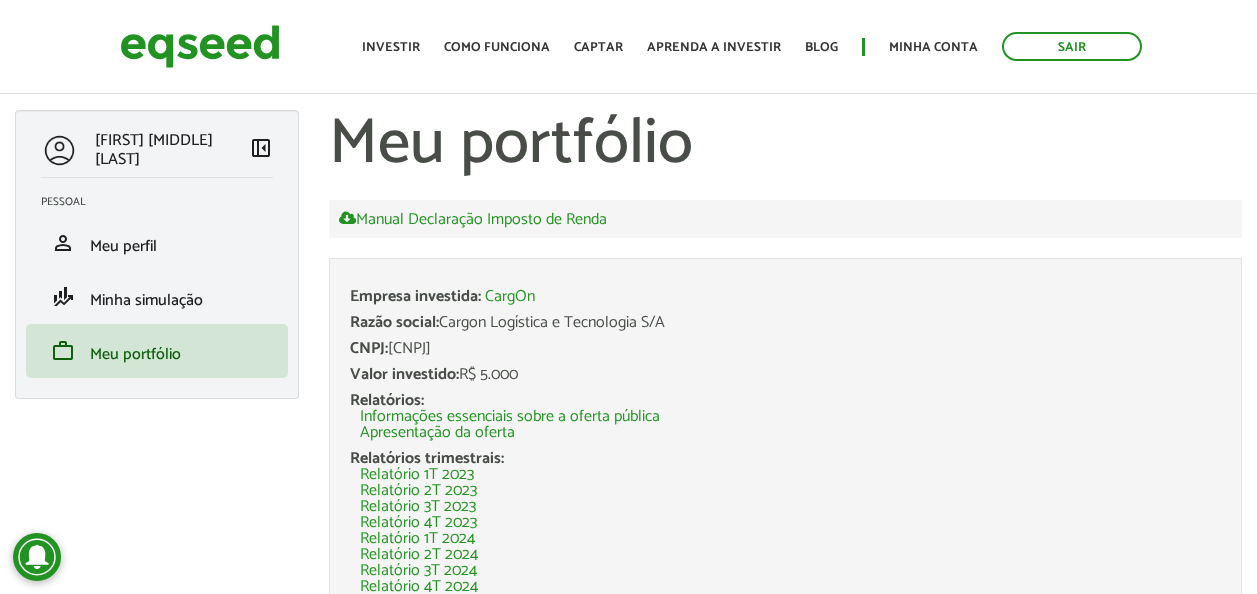 scroll, scrollTop: 0, scrollLeft: 0, axis: both 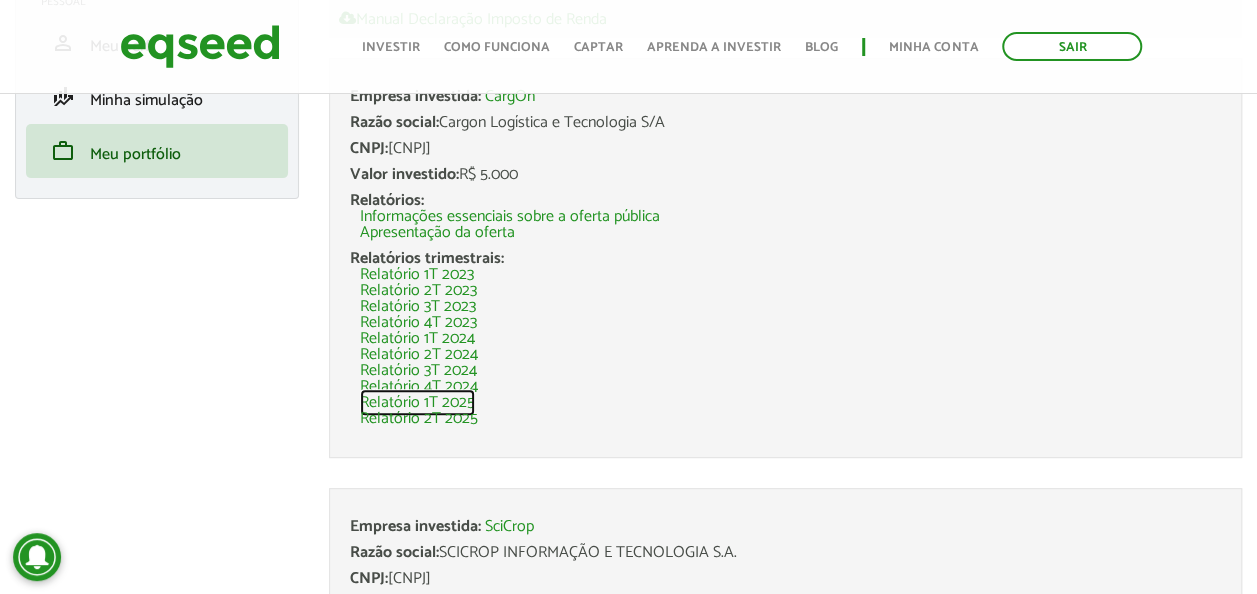click on "Relatório 1T 2025" at bounding box center (417, 403) 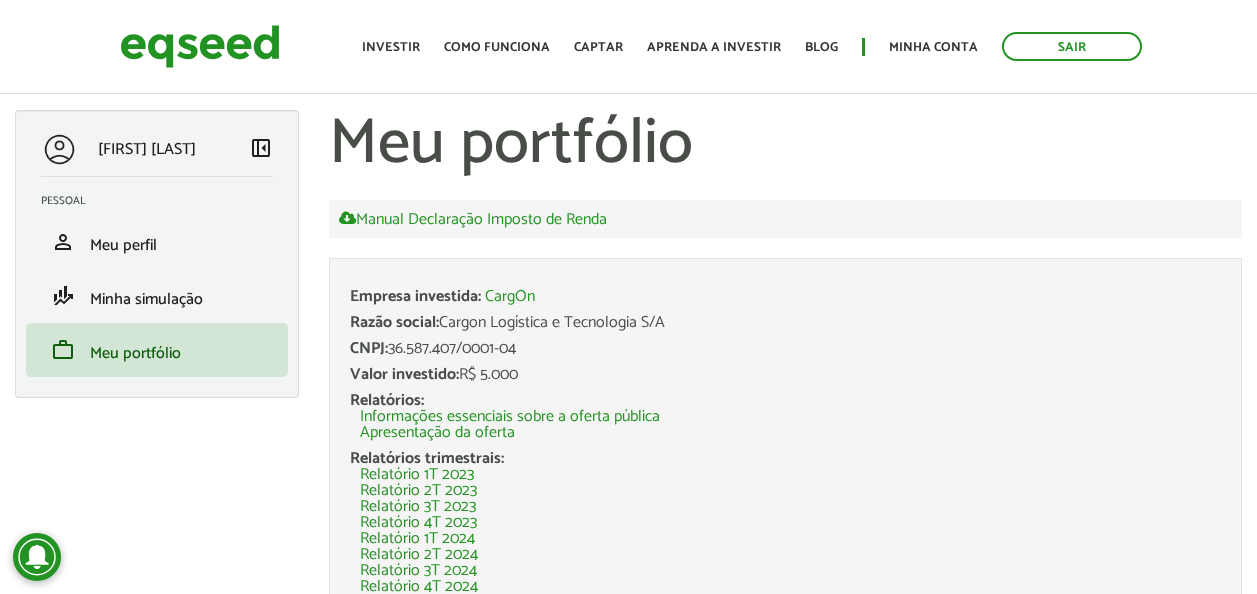 scroll, scrollTop: 203, scrollLeft: 0, axis: vertical 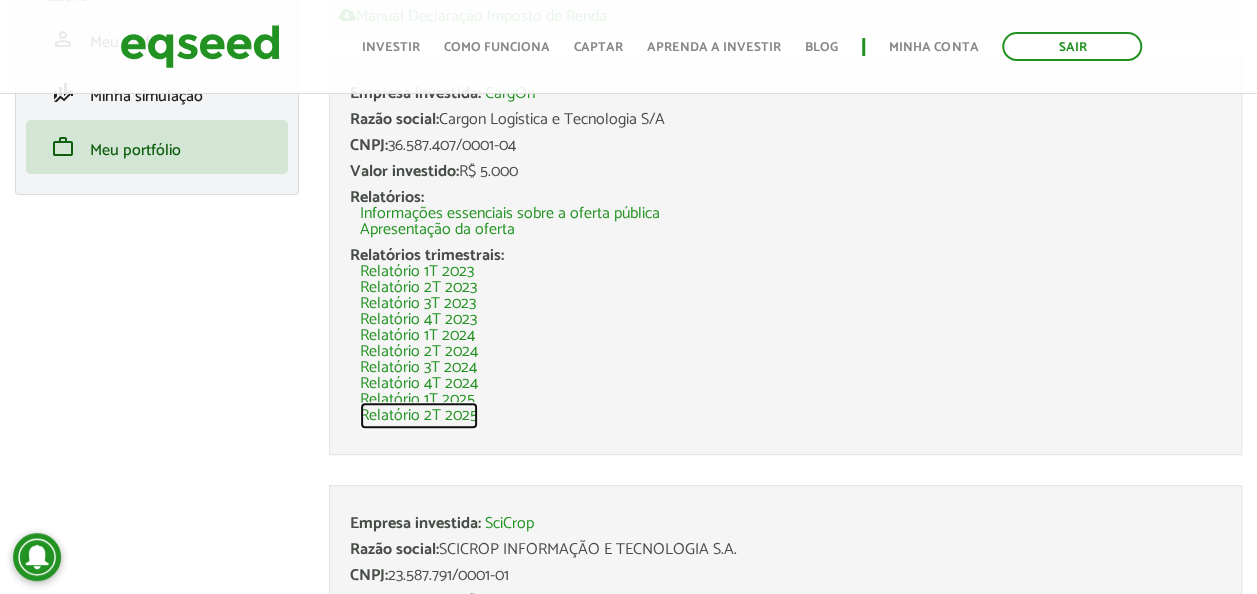 click on "Relatório 2T 2025" at bounding box center [419, 416] 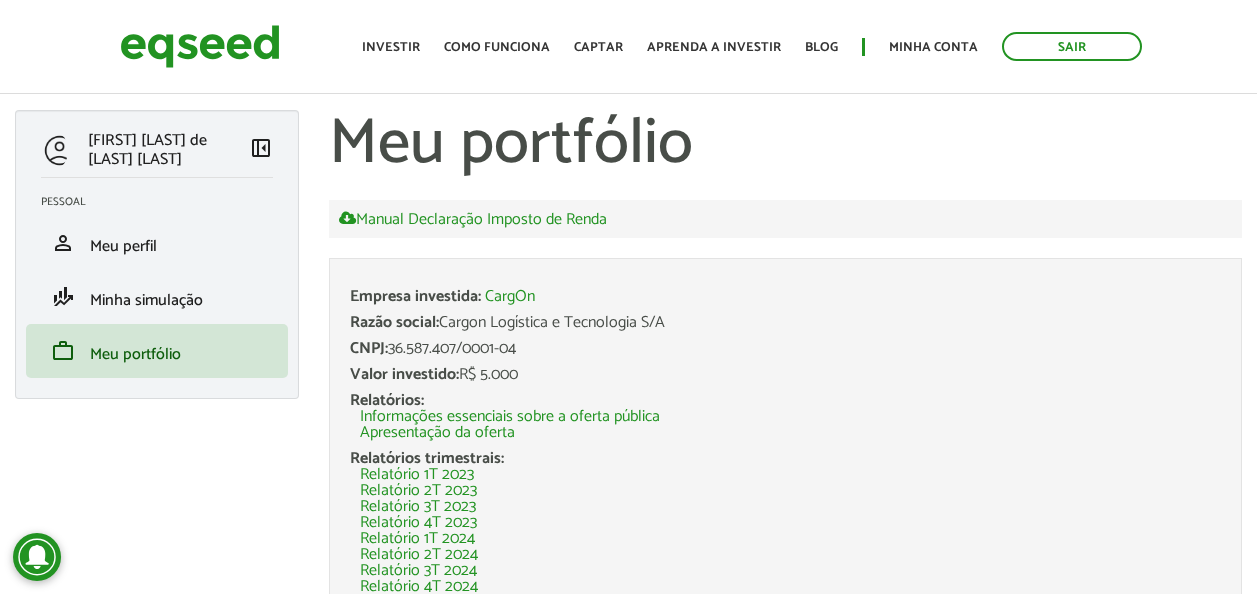 scroll, scrollTop: 206, scrollLeft: 0, axis: vertical 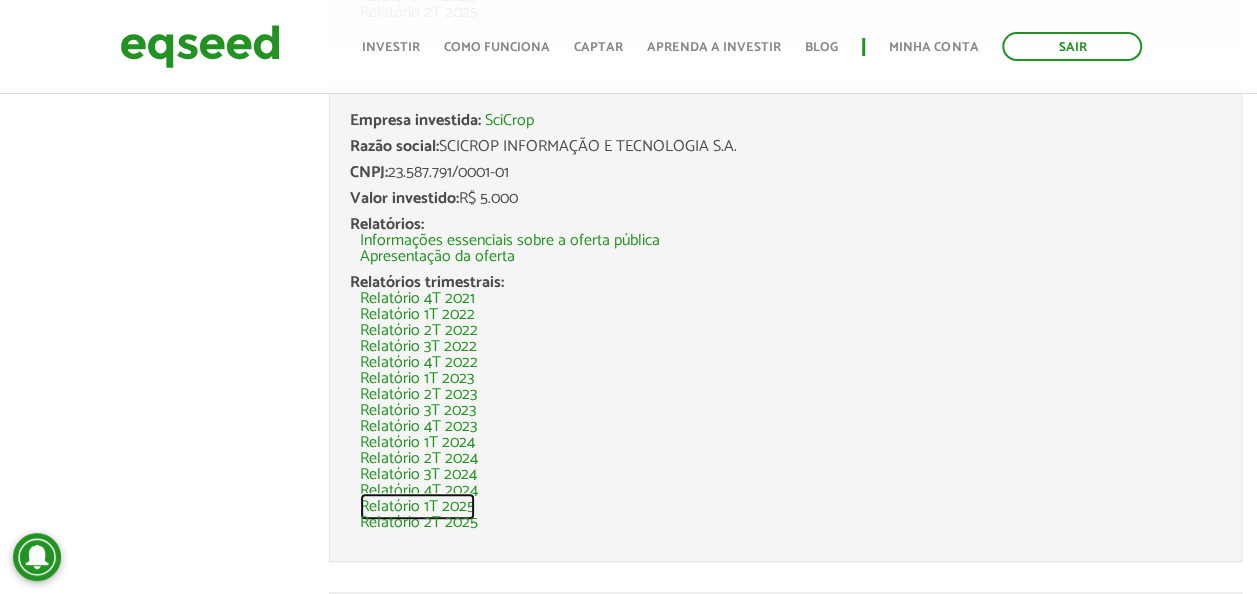click on "Relatório 1T 2025" at bounding box center [417, 507] 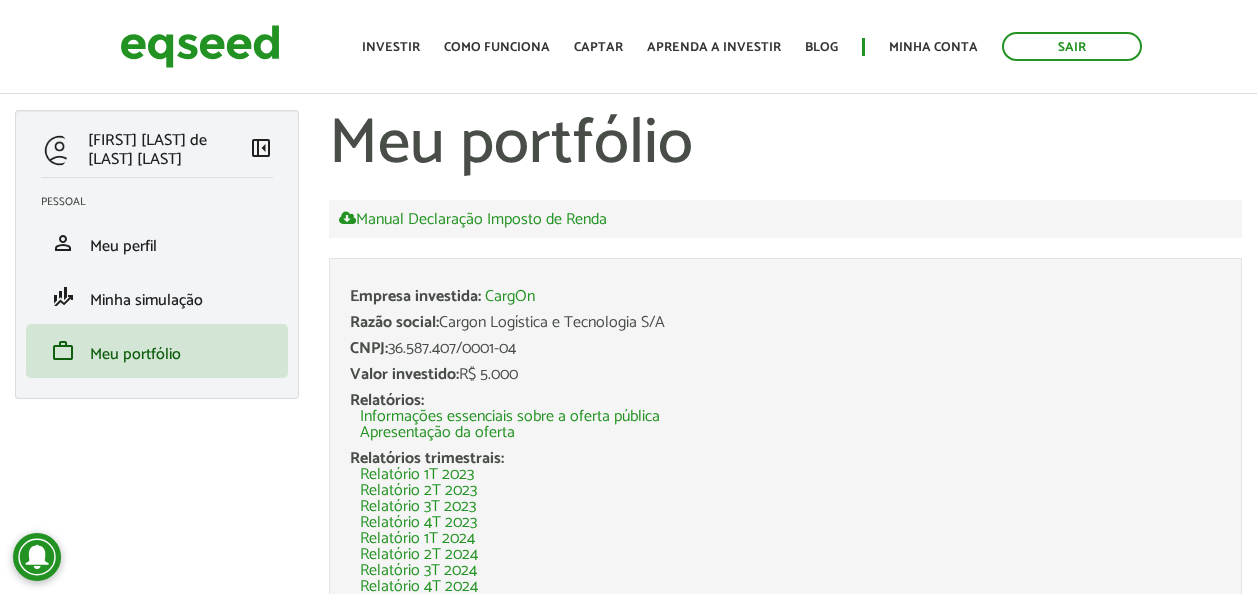 scroll, scrollTop: 612, scrollLeft: 0, axis: vertical 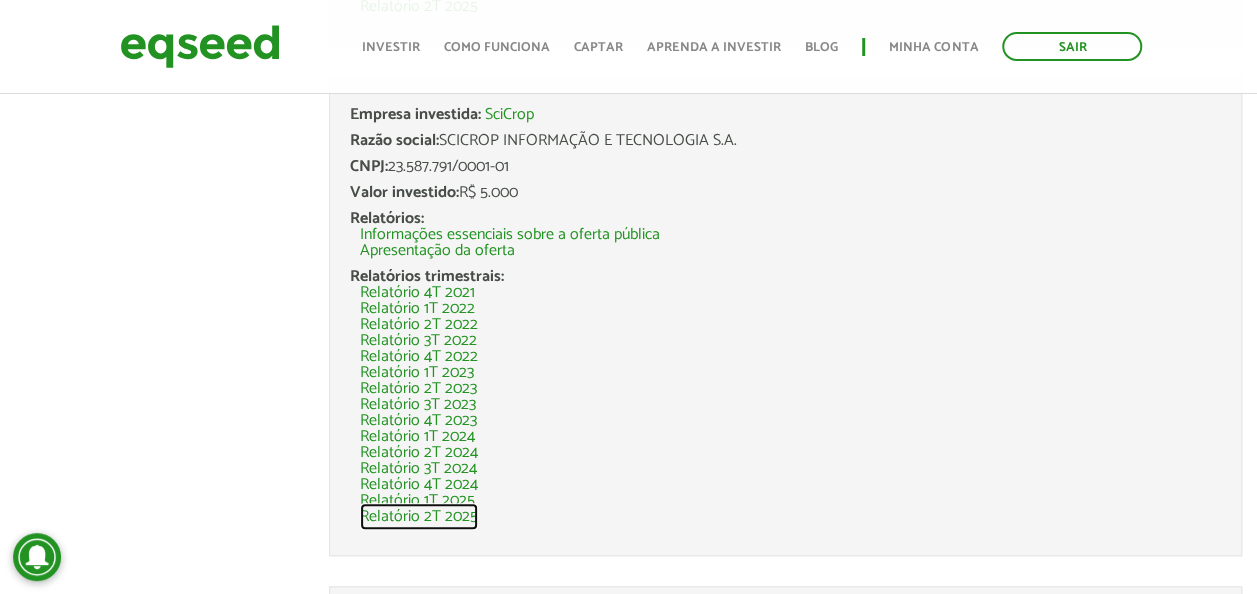 click on "Relatório 2T 2025" at bounding box center [419, 517] 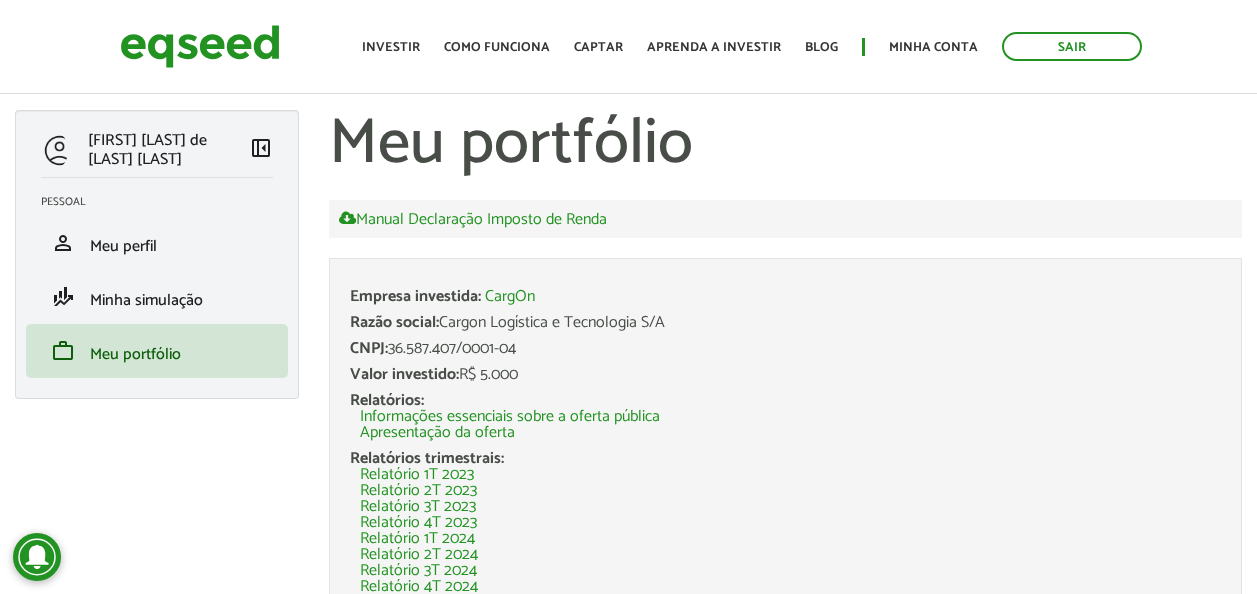 scroll, scrollTop: 40, scrollLeft: 0, axis: vertical 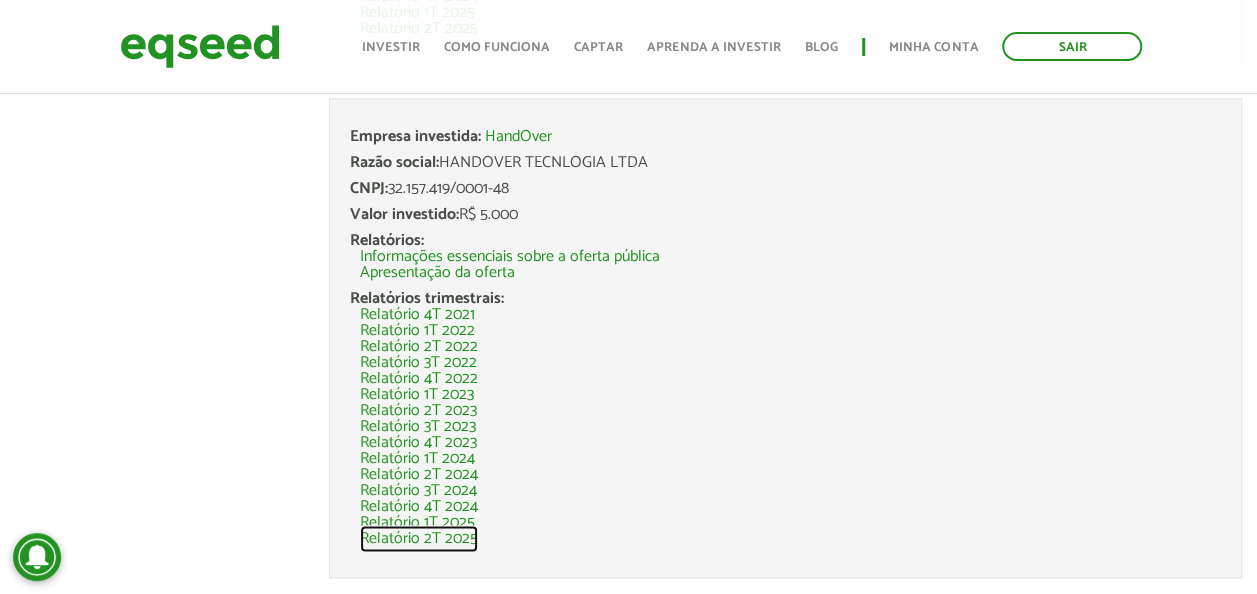 click on "Relatório 2T 2025" at bounding box center [419, 539] 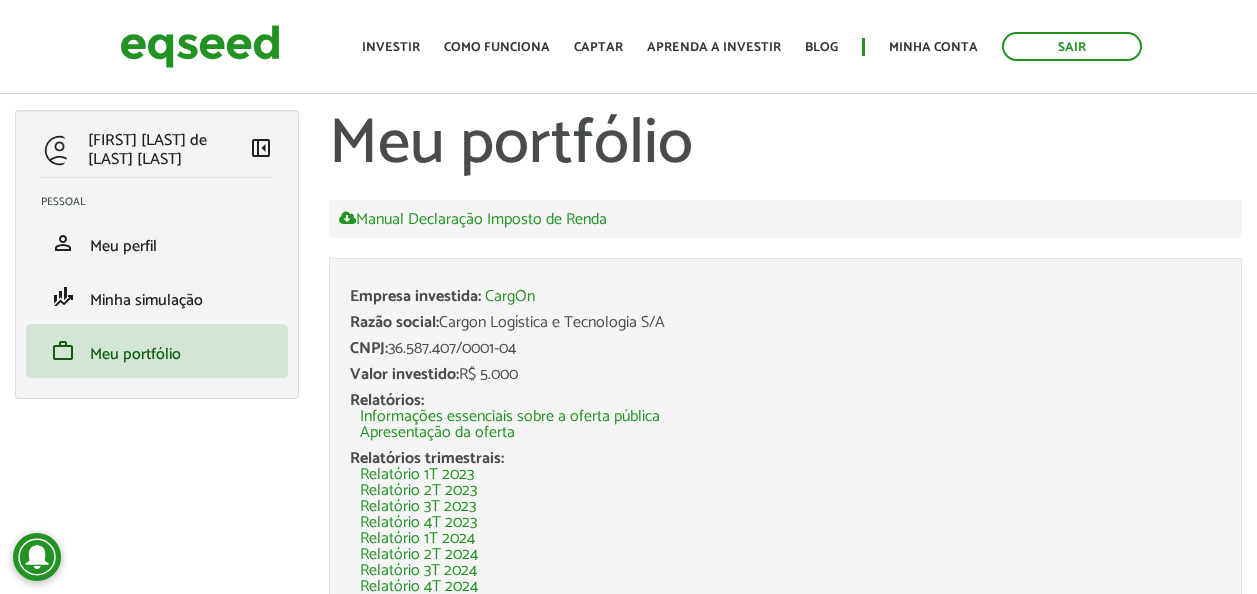 scroll, scrollTop: 0, scrollLeft: 0, axis: both 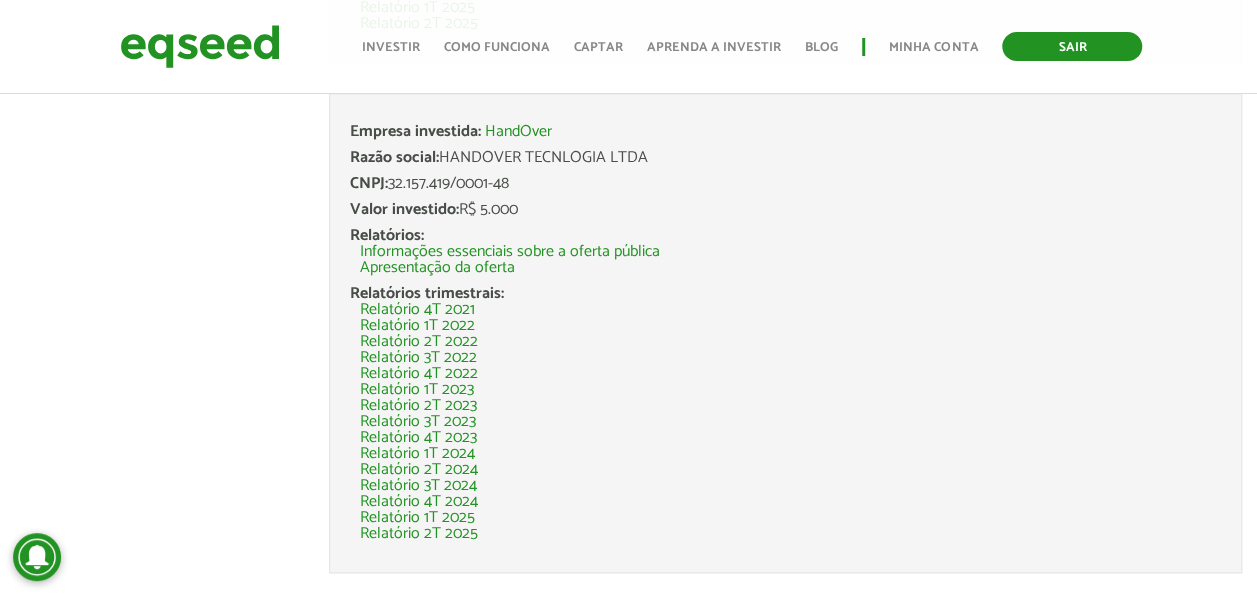 click on "Sair" at bounding box center [1072, 46] 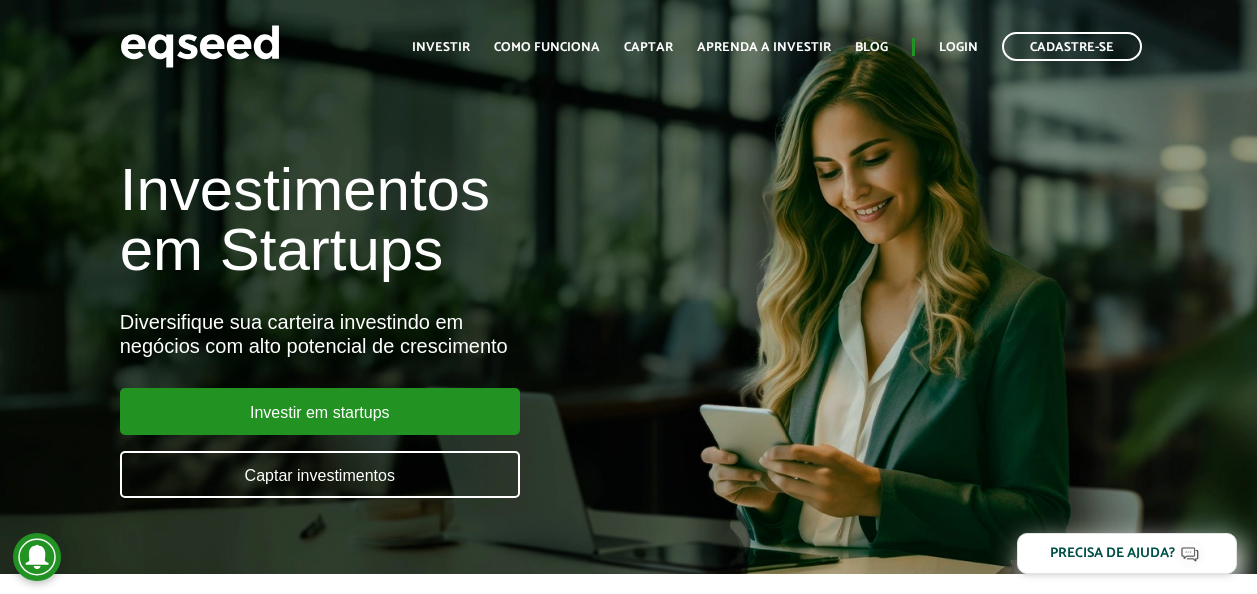 scroll, scrollTop: 0, scrollLeft: 0, axis: both 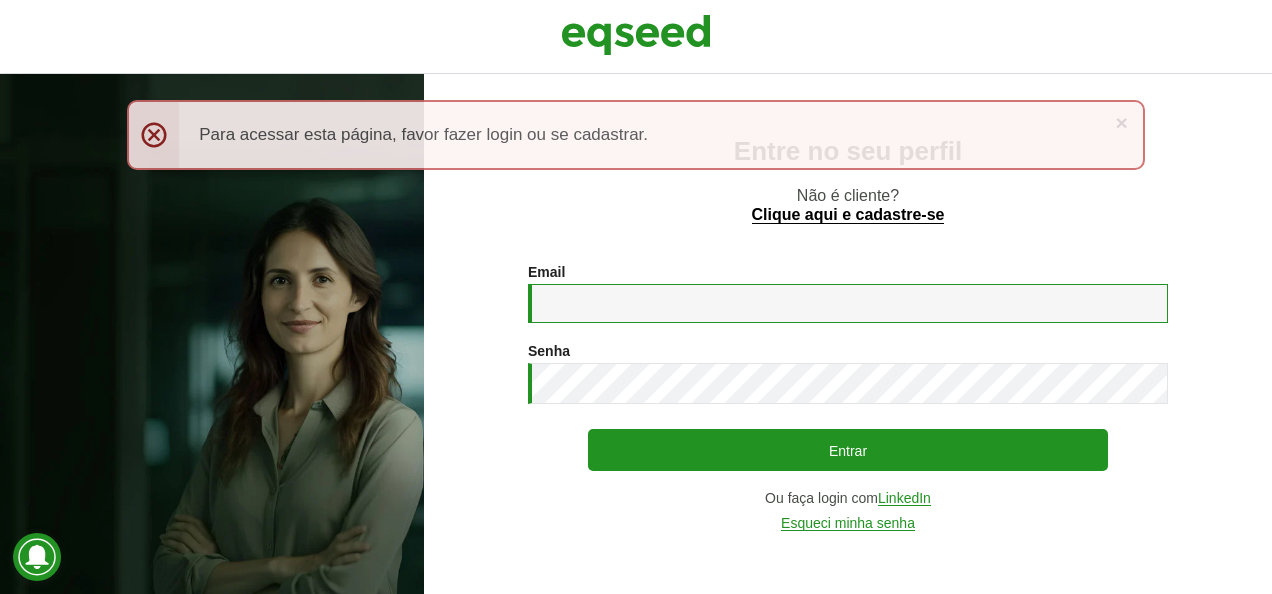 click on "Email  *" at bounding box center [848, 303] 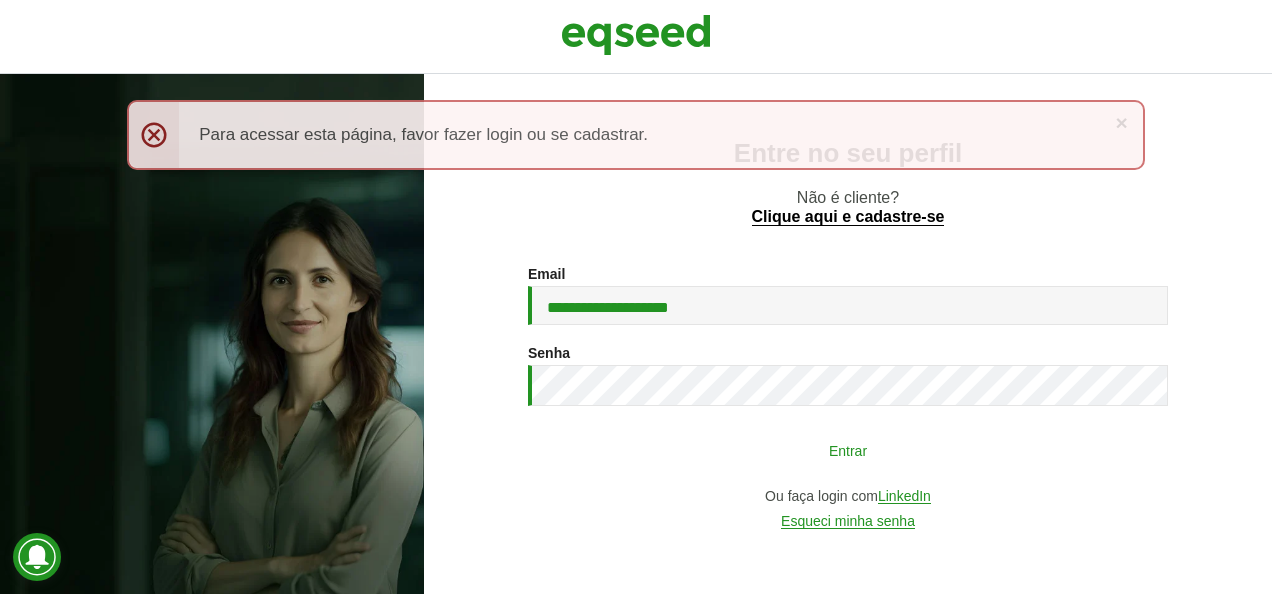 click on "Entrar" at bounding box center (848, 450) 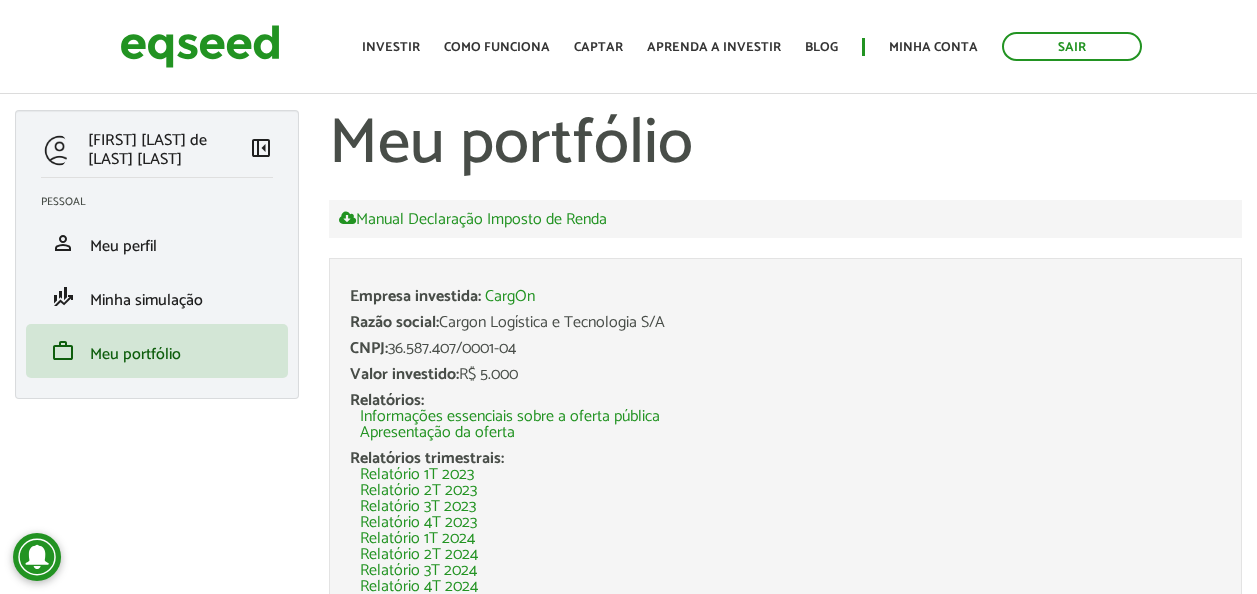 scroll, scrollTop: 0, scrollLeft: 0, axis: both 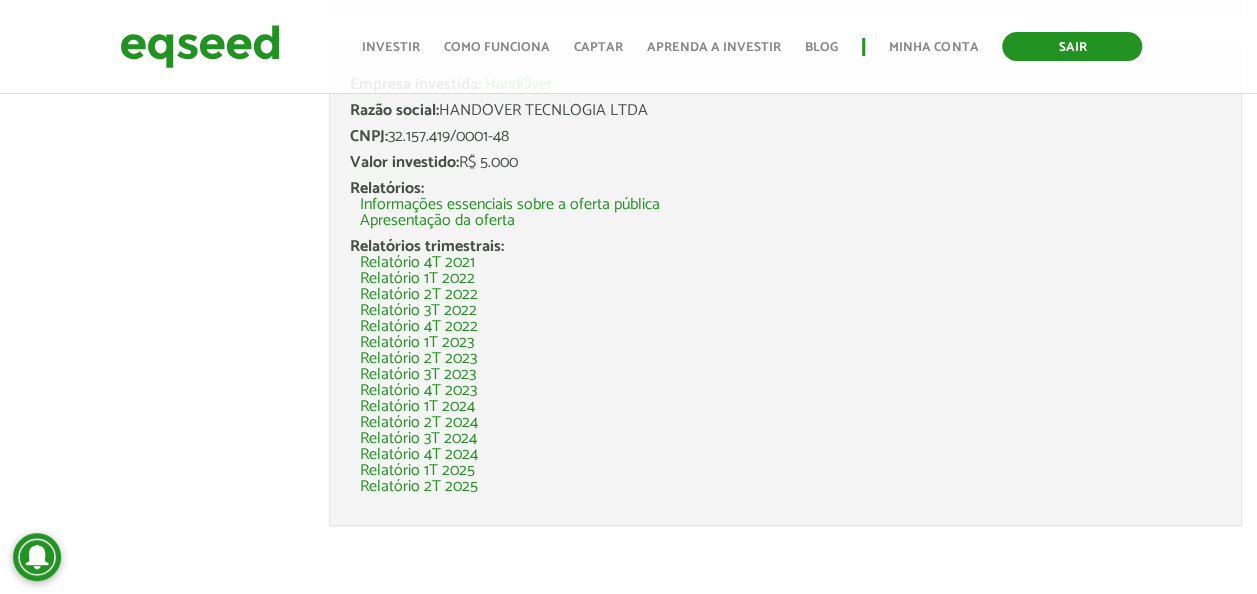 click on "Sair" at bounding box center (1072, 46) 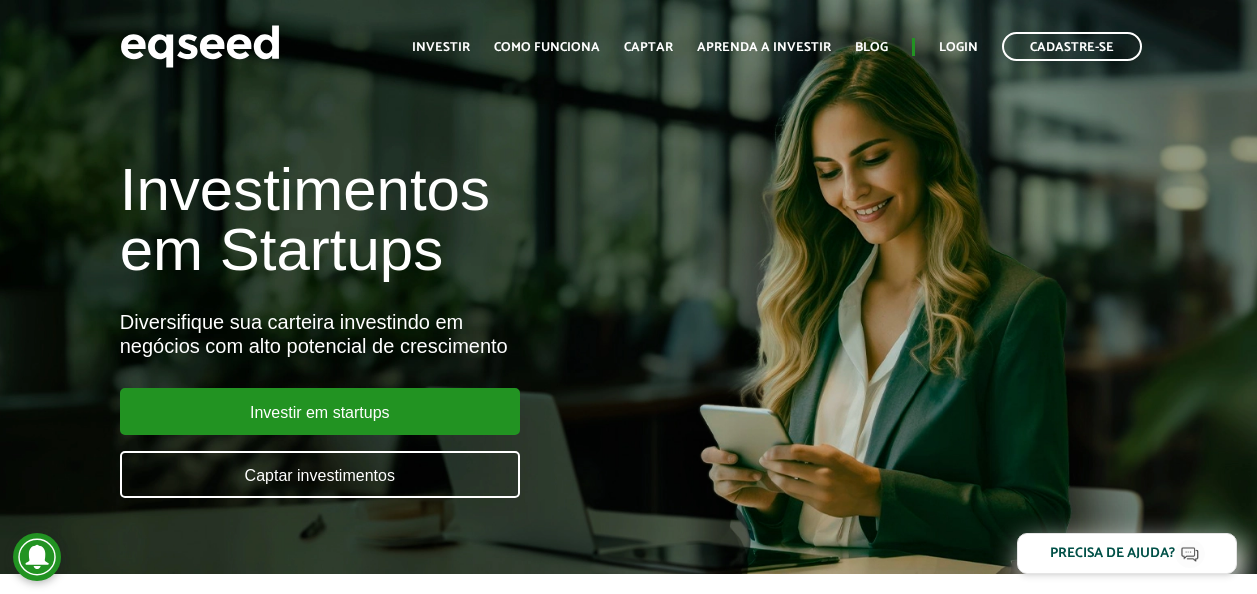 scroll, scrollTop: 0, scrollLeft: 0, axis: both 